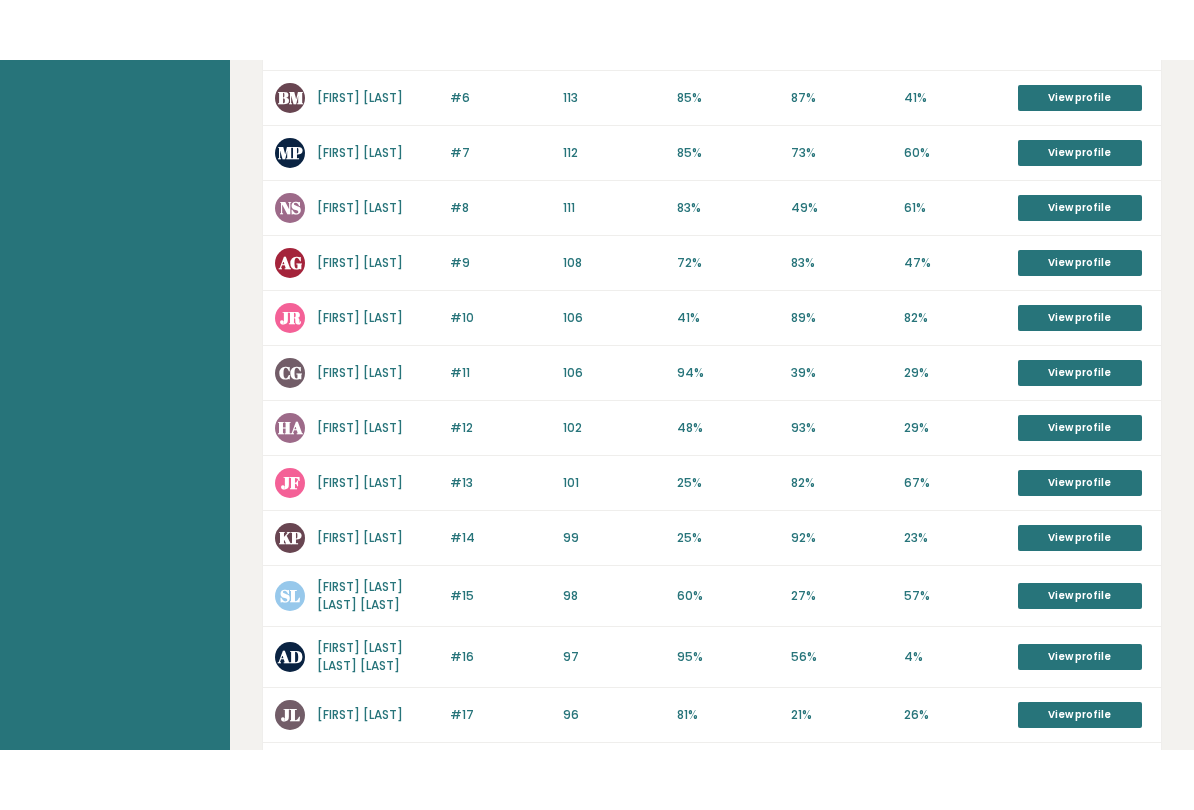 scroll, scrollTop: 544, scrollLeft: 0, axis: vertical 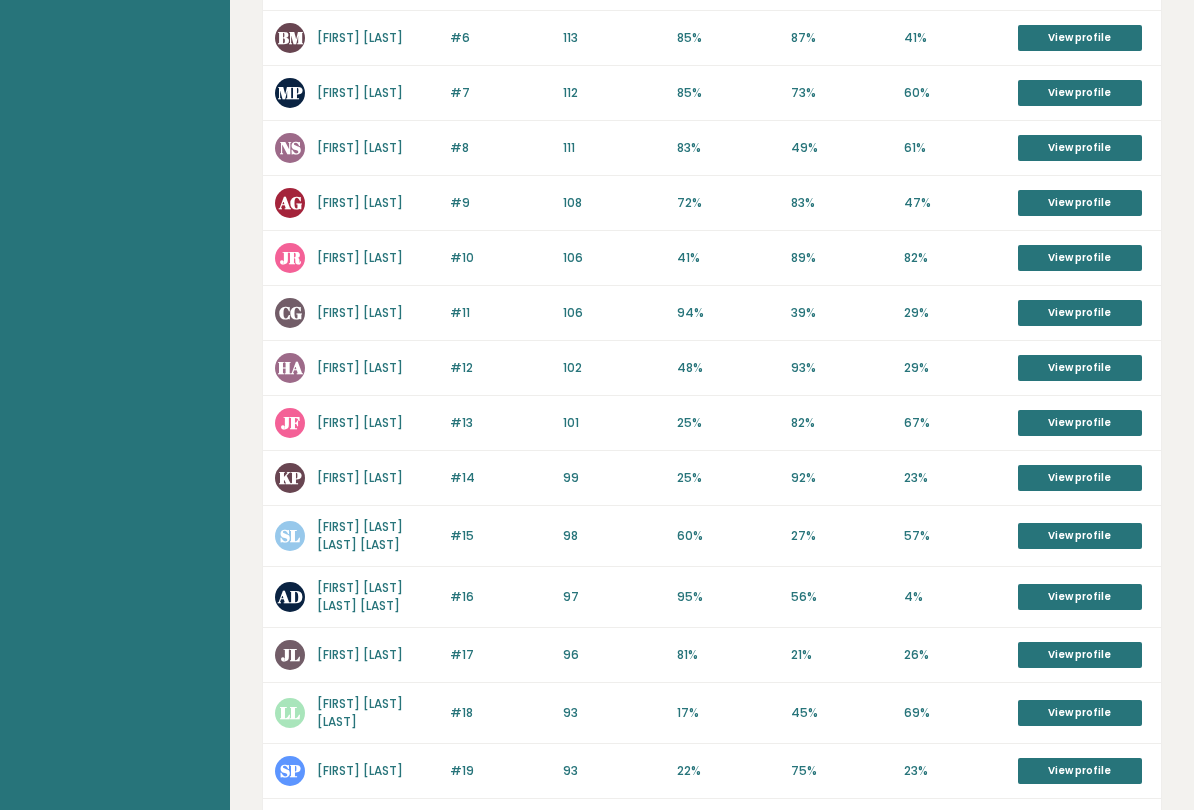 click on "View profile" at bounding box center (1080, 478) 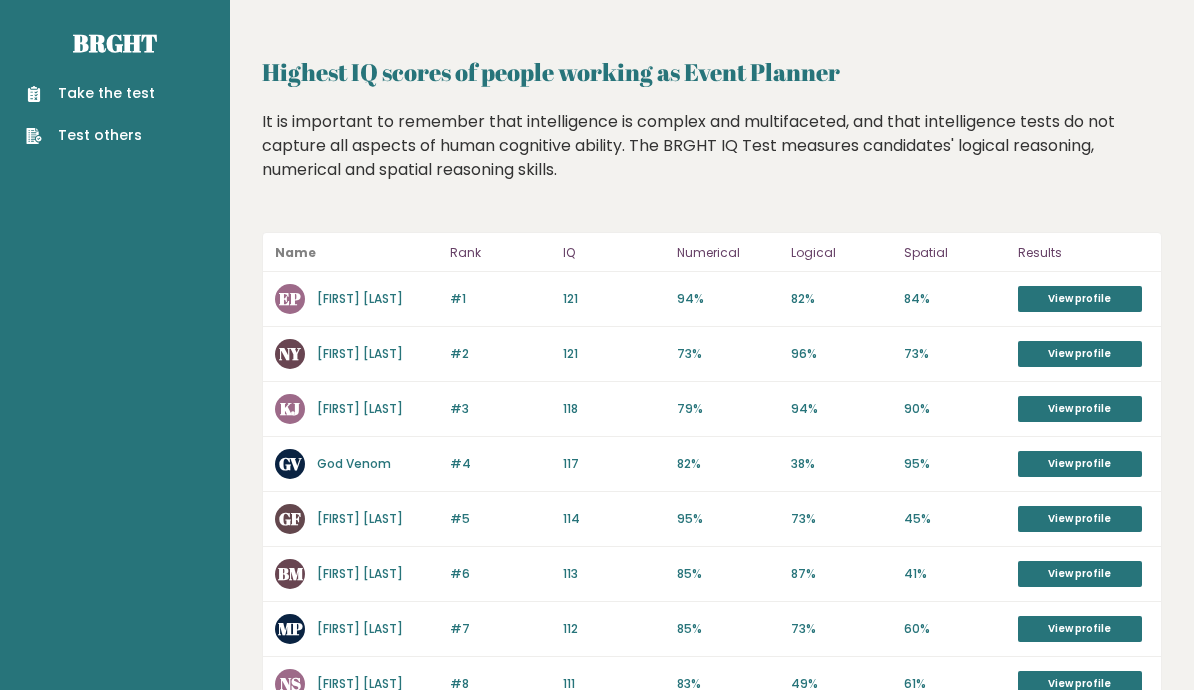 scroll, scrollTop: 6, scrollLeft: 0, axis: vertical 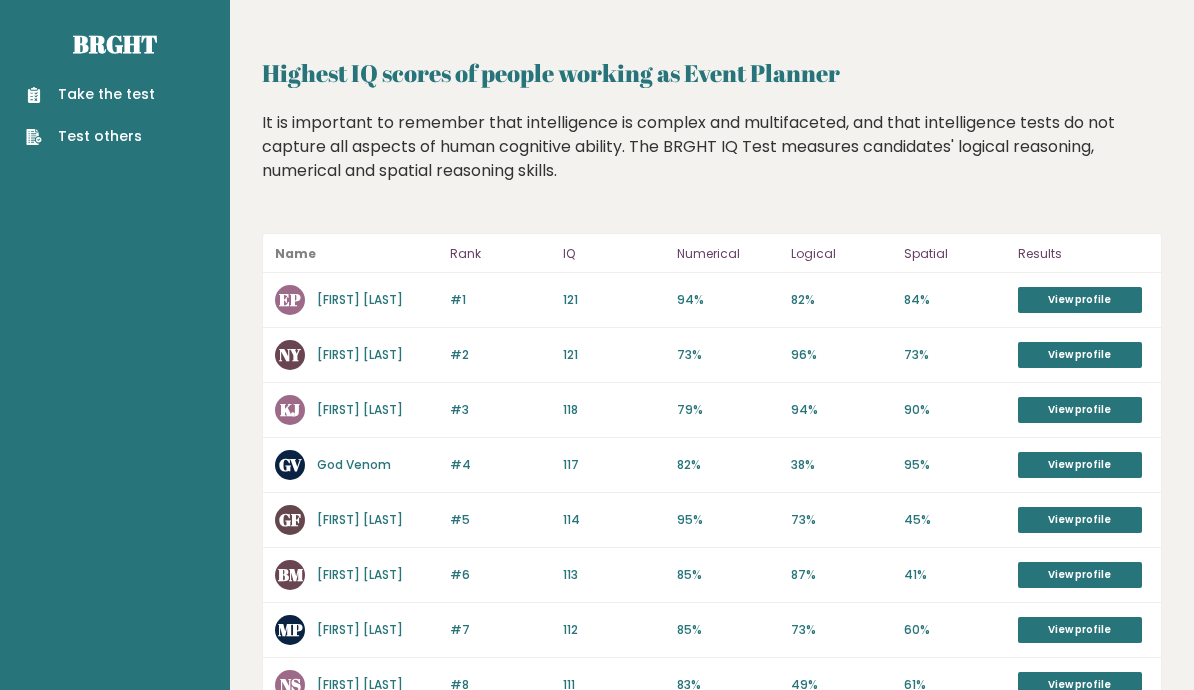 click on "View profile" at bounding box center [1080, 301] 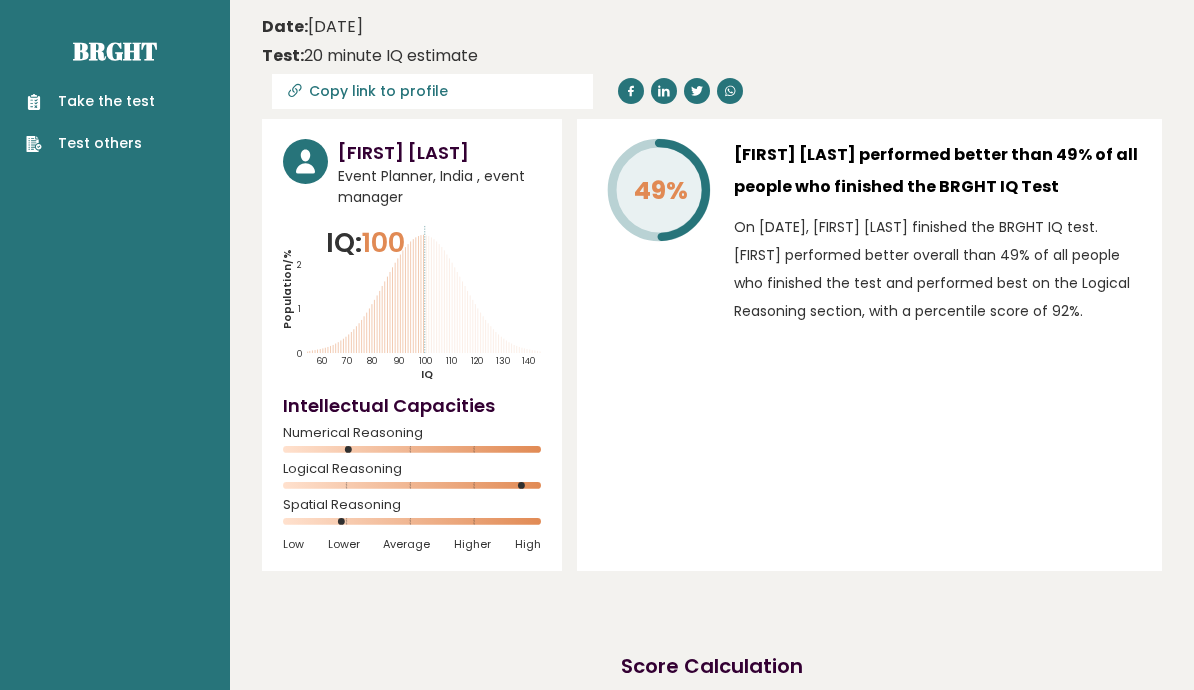 scroll, scrollTop: 0, scrollLeft: 0, axis: both 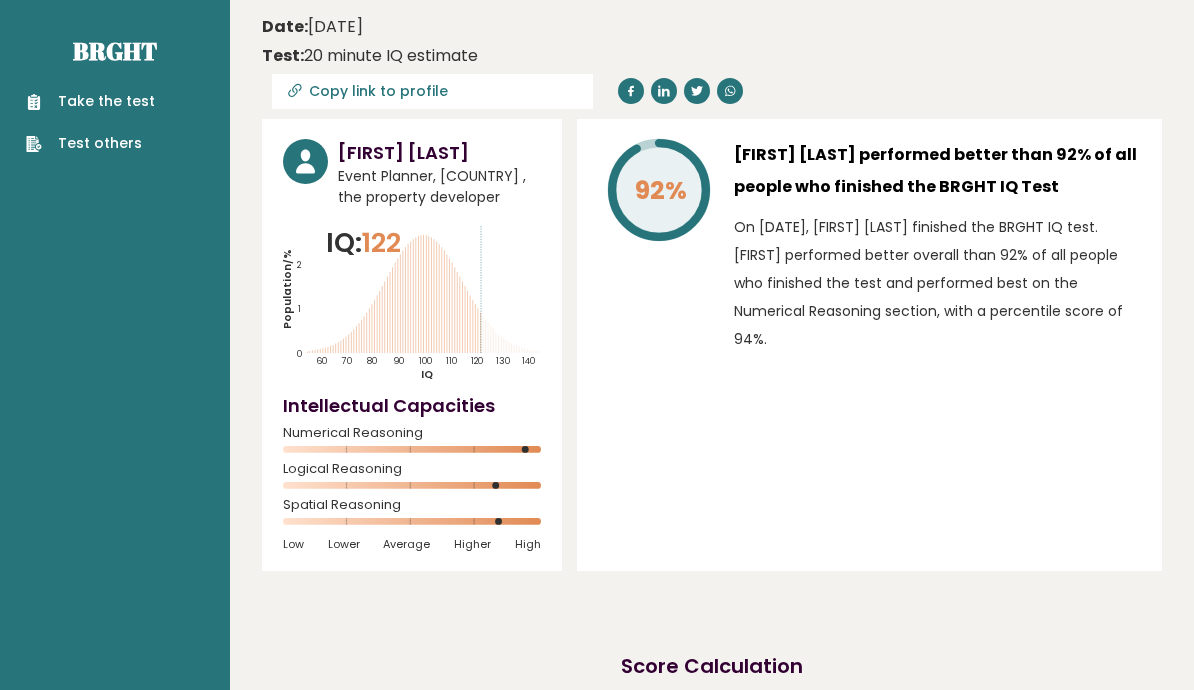 click on "On [DATE], [FIRST]
[LAST] finished the BRGHT IQ test. [FIRST] performed better overall than
92% of all people who finished the test and
performed best on the
Numerical Reasoning section, with
a percentile score of 94%." at bounding box center (937, 283) 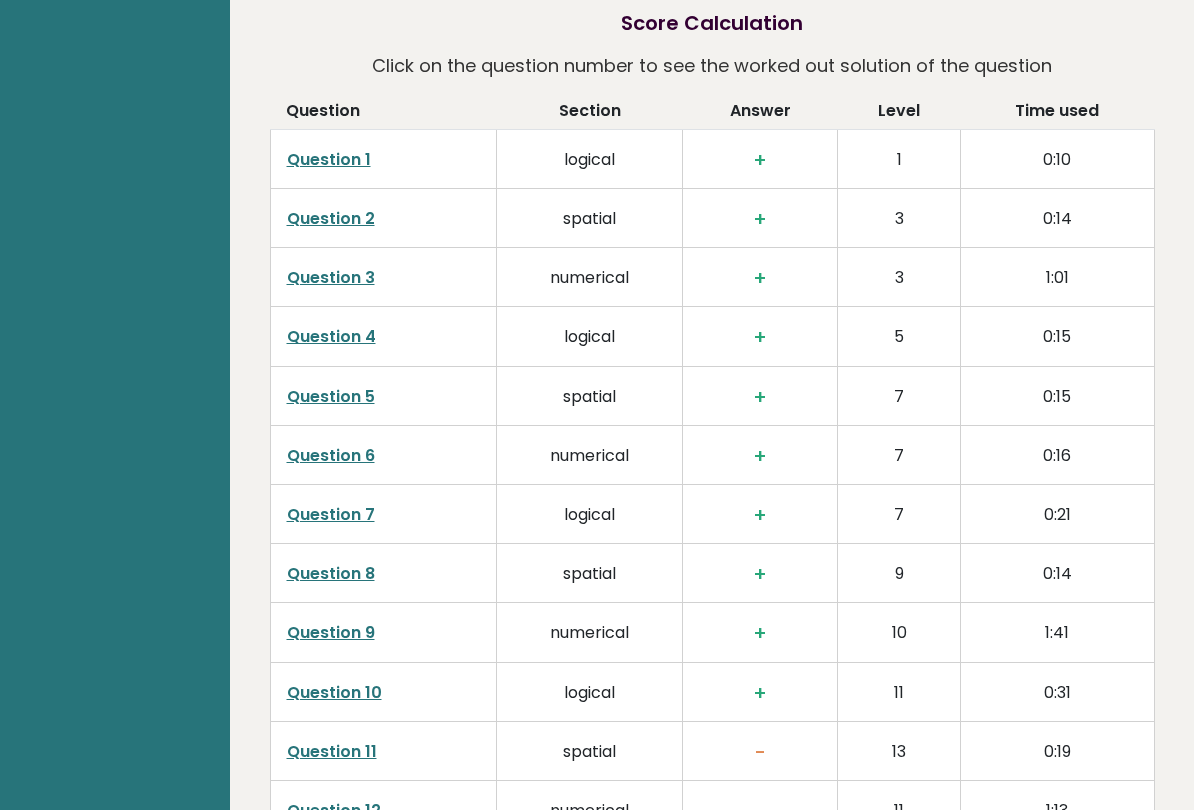 scroll, scrollTop: 2912, scrollLeft: 0, axis: vertical 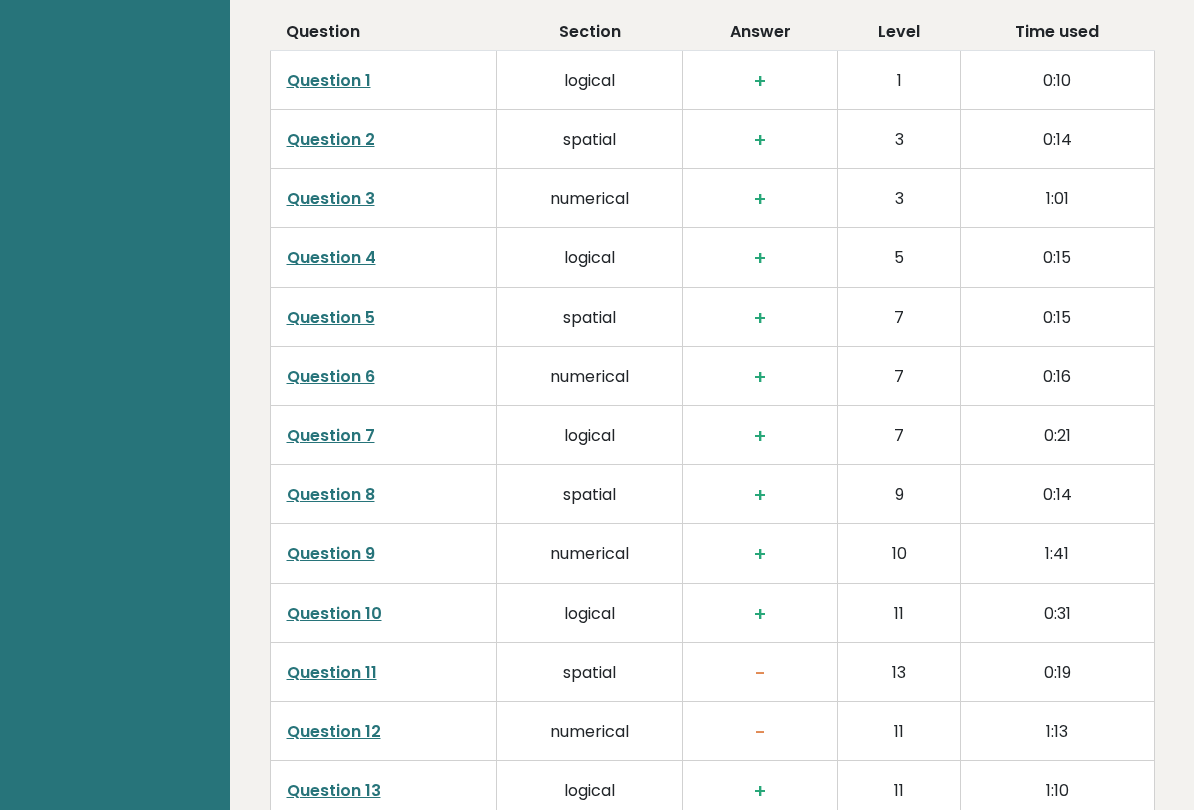 click on "Question
2" at bounding box center [383, 140] 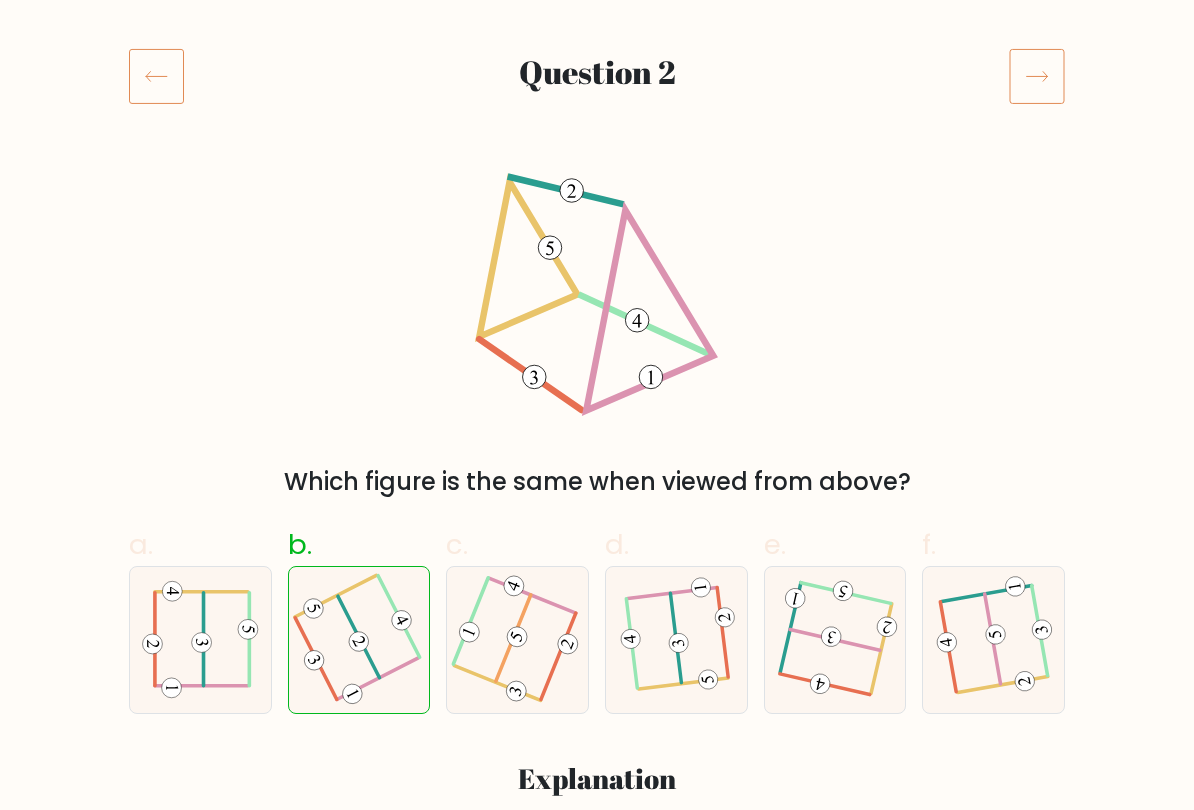 scroll, scrollTop: 228, scrollLeft: 0, axis: vertical 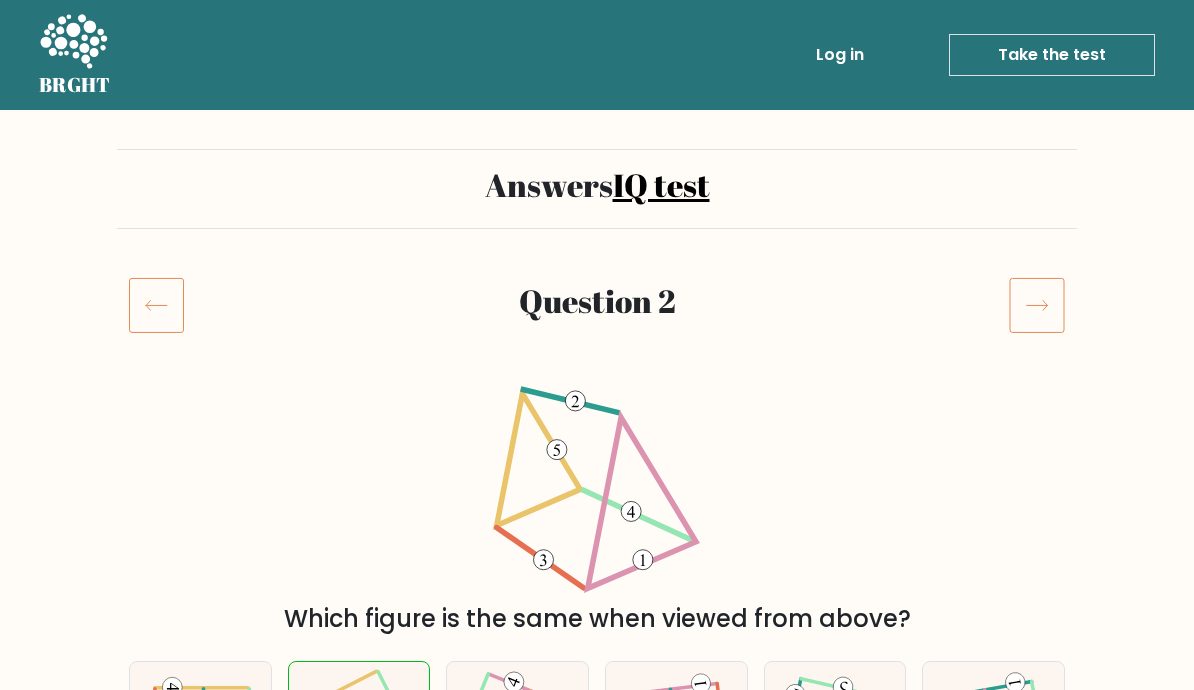 click on "Take the test" at bounding box center (1052, 55) 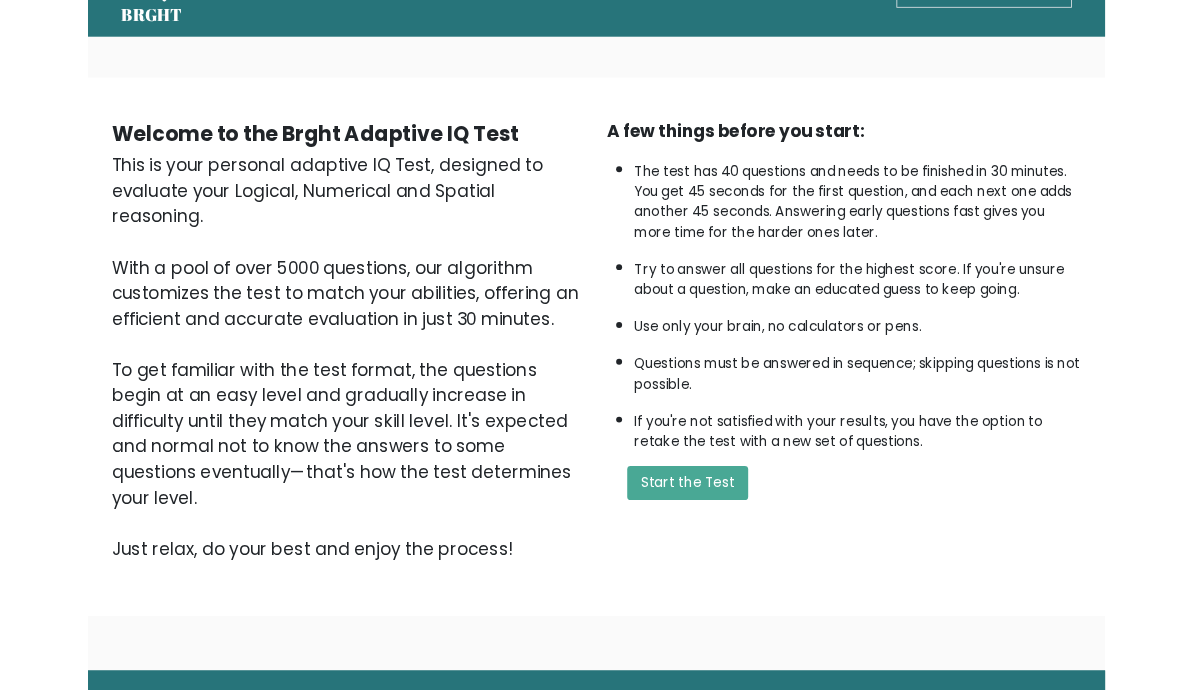 scroll, scrollTop: 244, scrollLeft: 0, axis: vertical 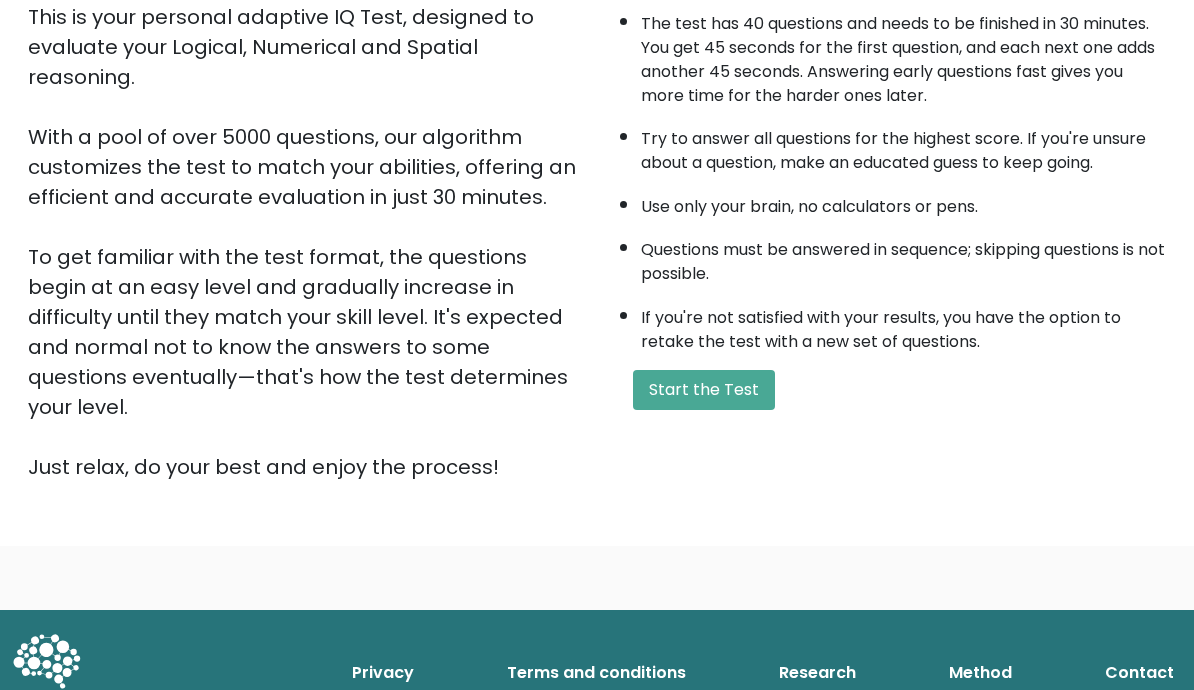 click on "Start the Test" at bounding box center [704, 390] 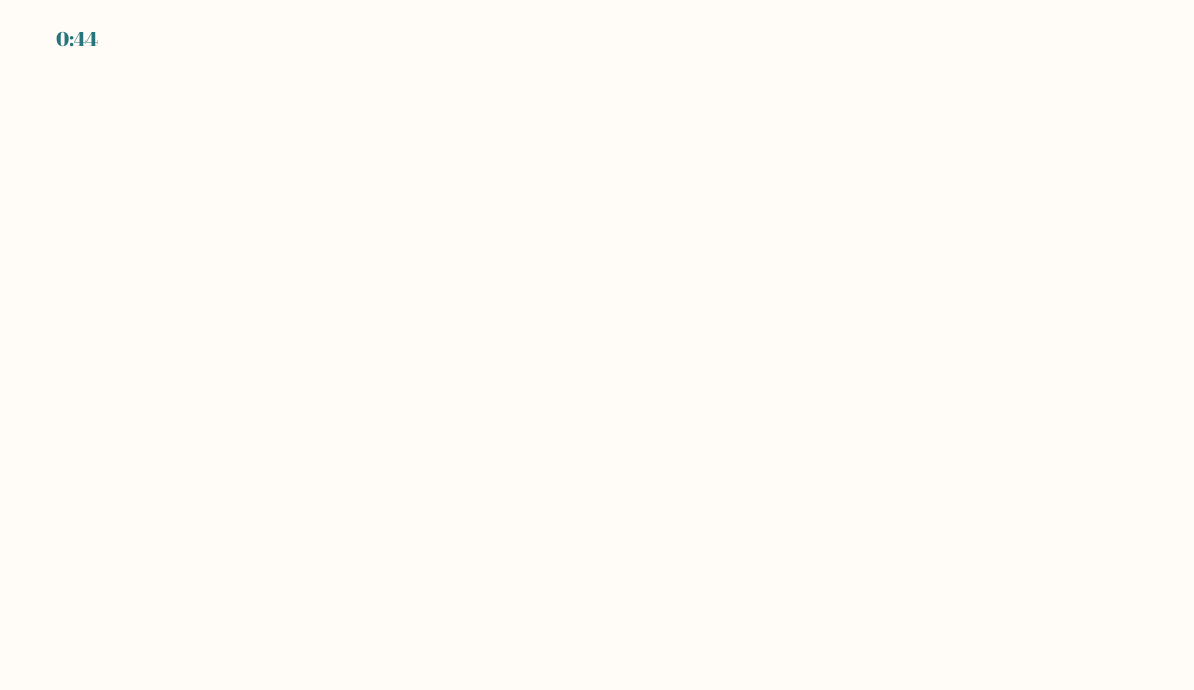 scroll, scrollTop: 0, scrollLeft: 0, axis: both 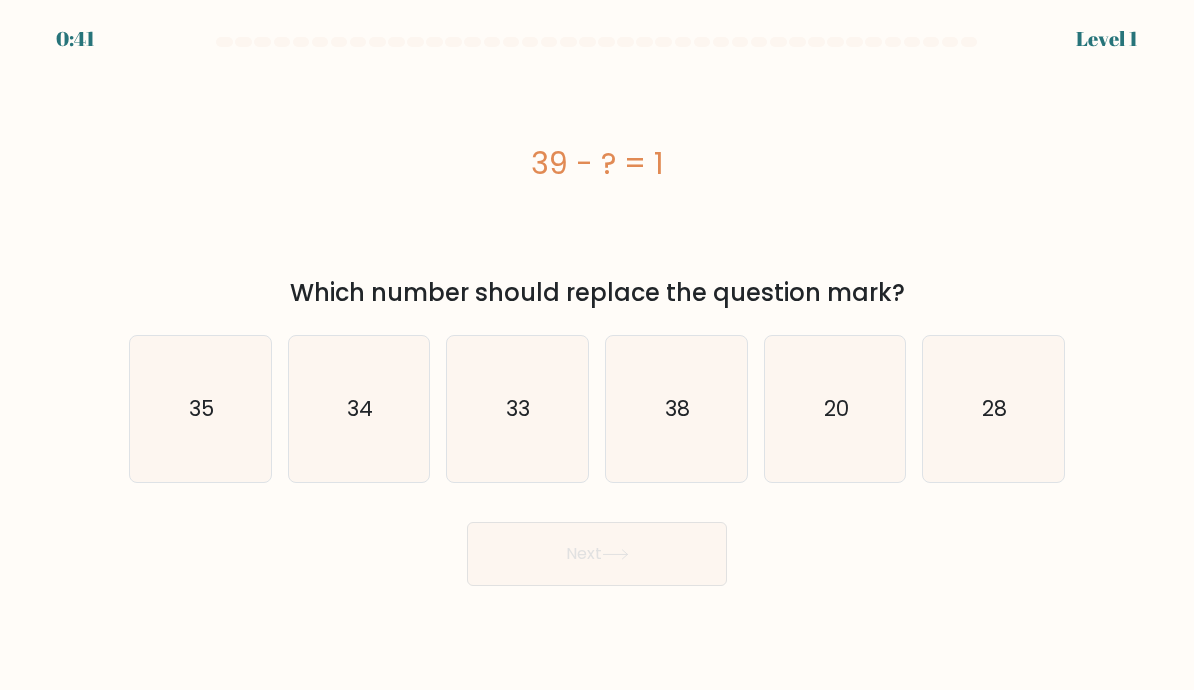 click on "38" 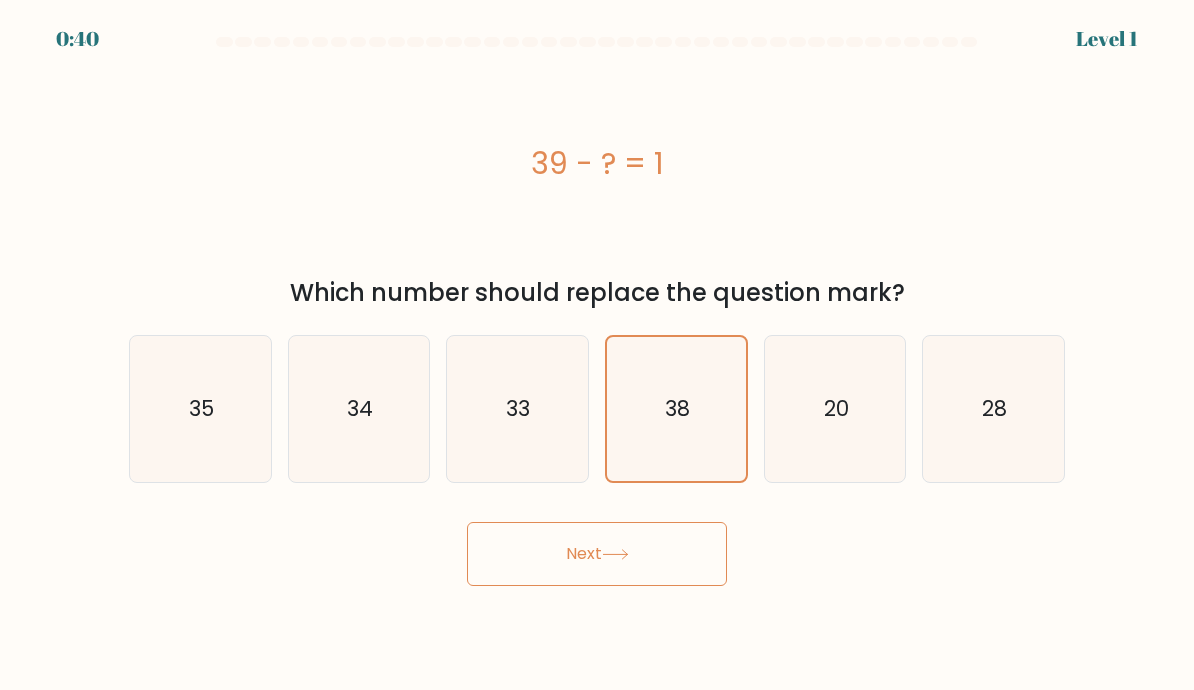 click on "Next" at bounding box center [597, 554] 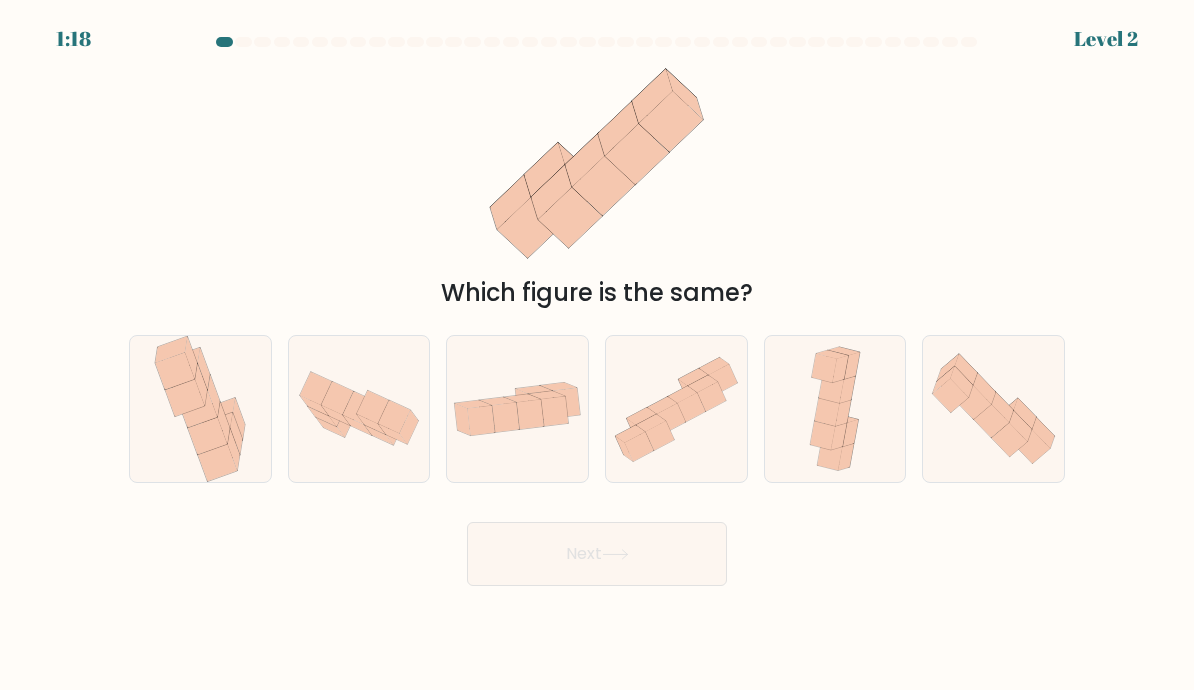 click at bounding box center [517, 409] 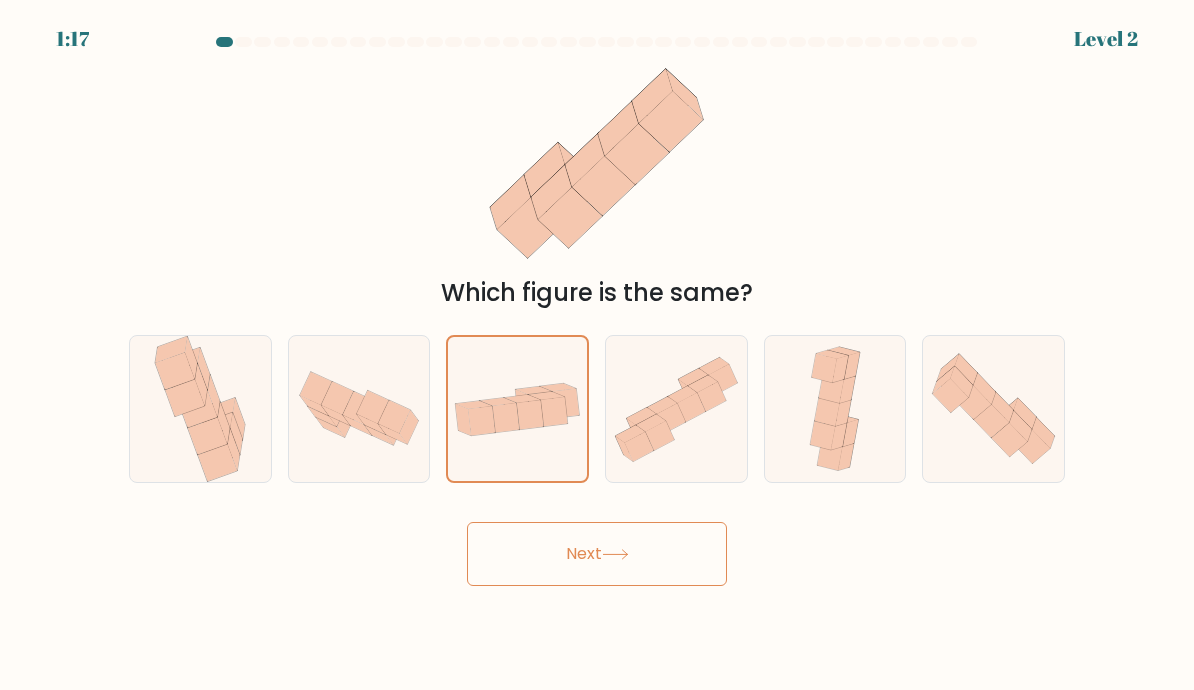 click on "Next" at bounding box center (597, 554) 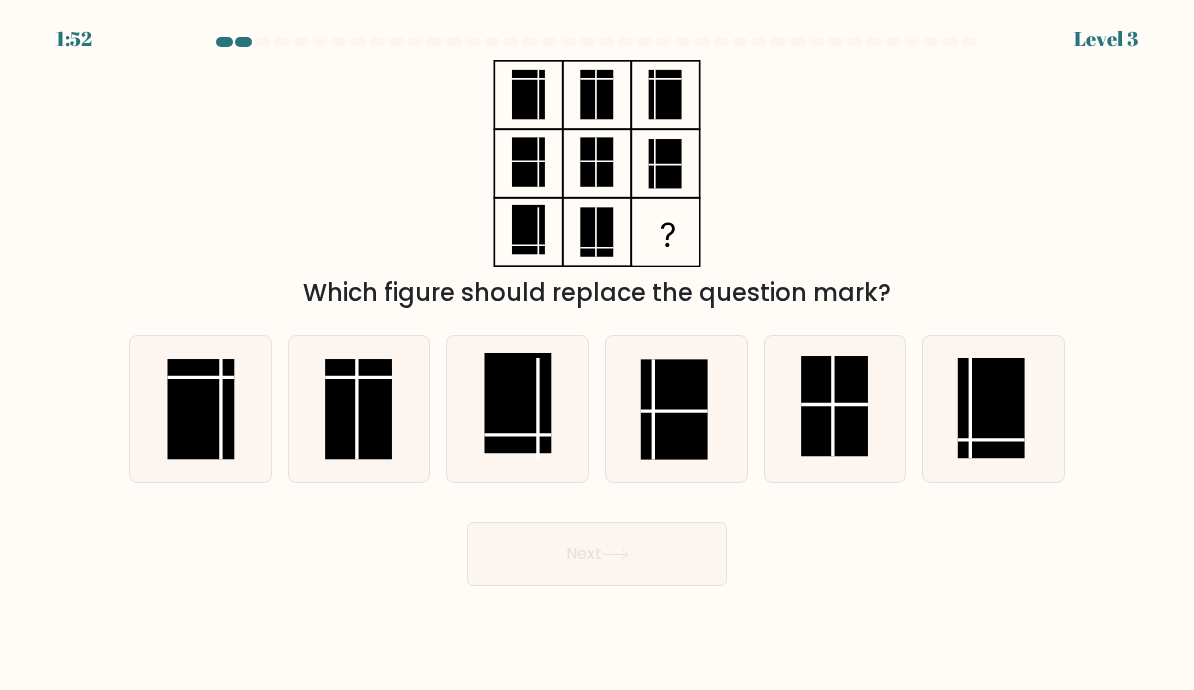 click 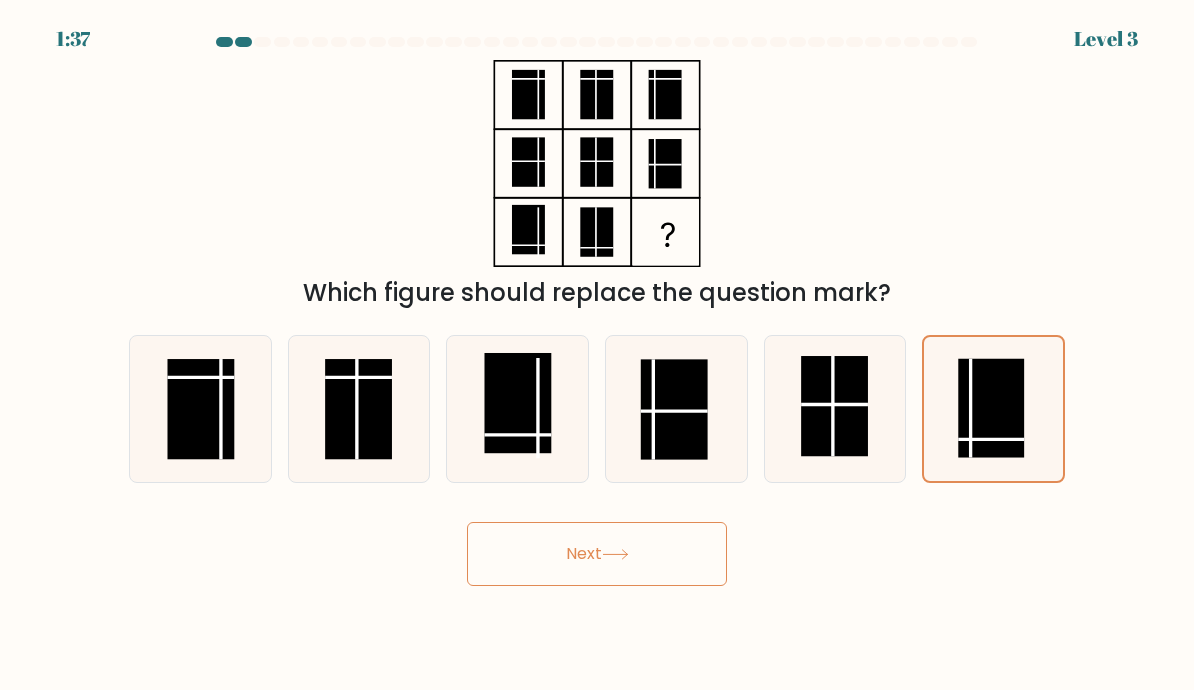 click 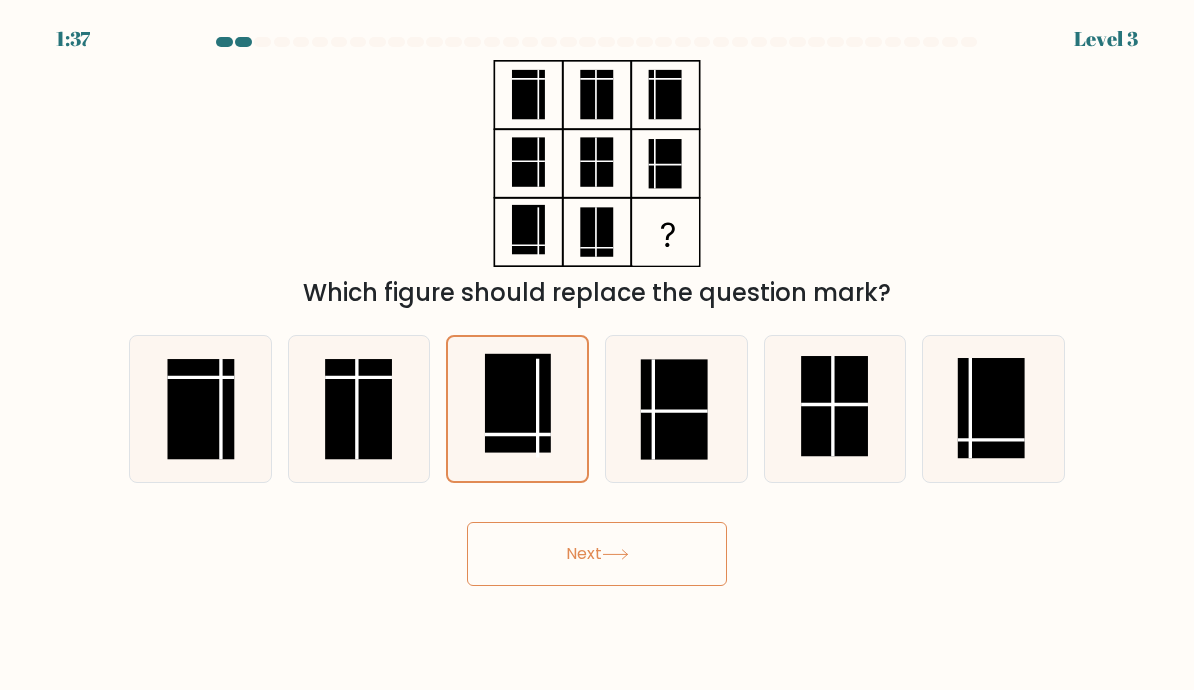 click on "Next" at bounding box center (597, 554) 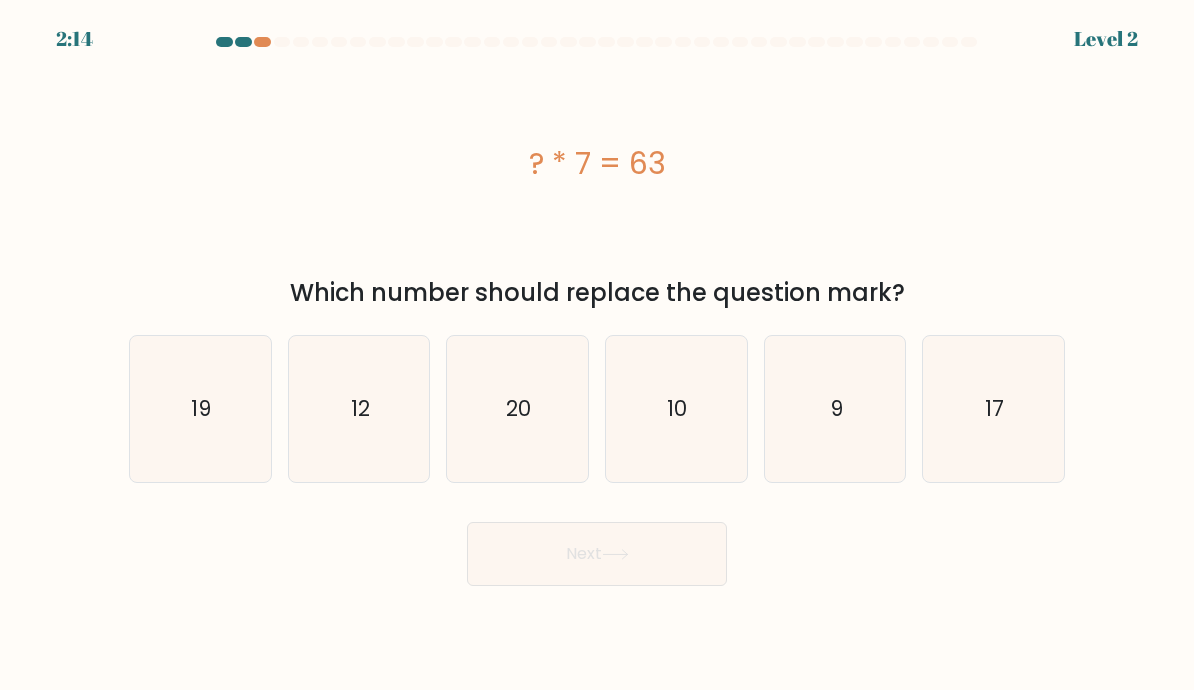 click on "9" 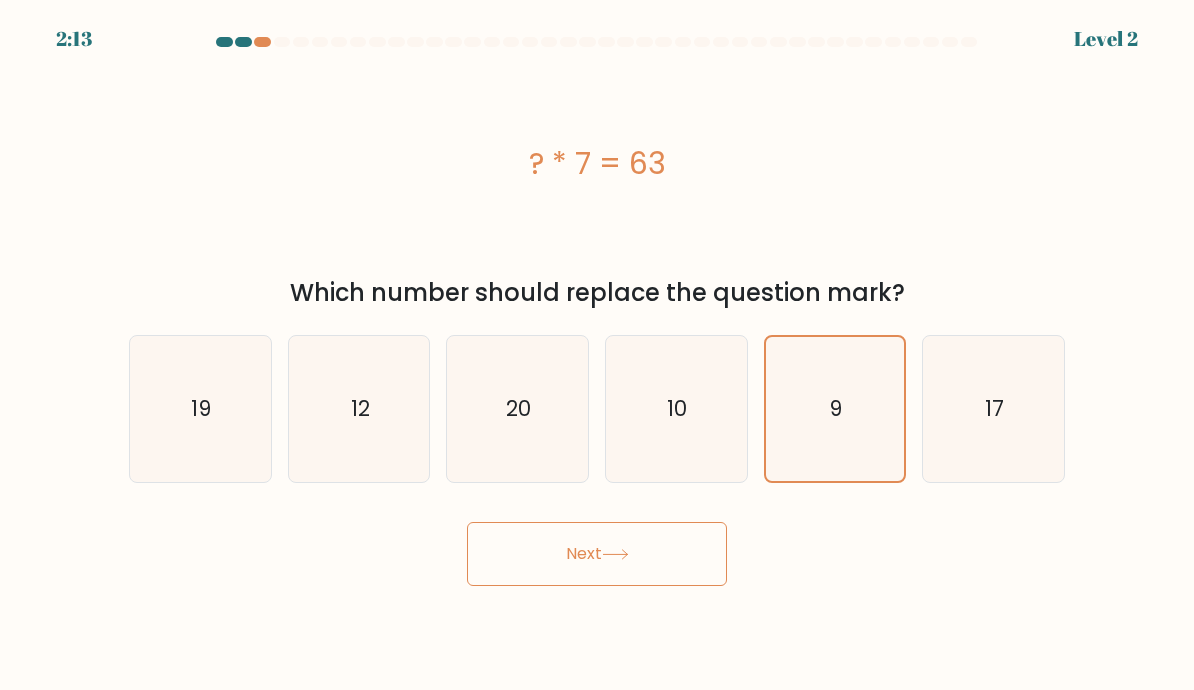 click on "Next" at bounding box center (597, 554) 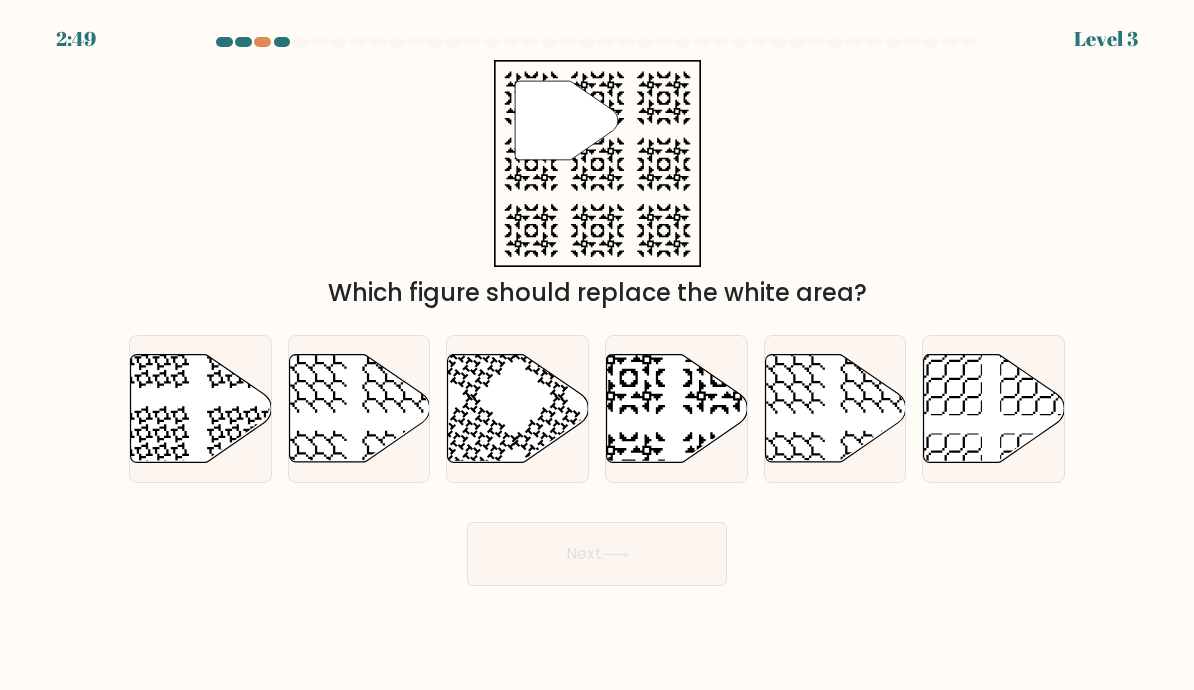 click 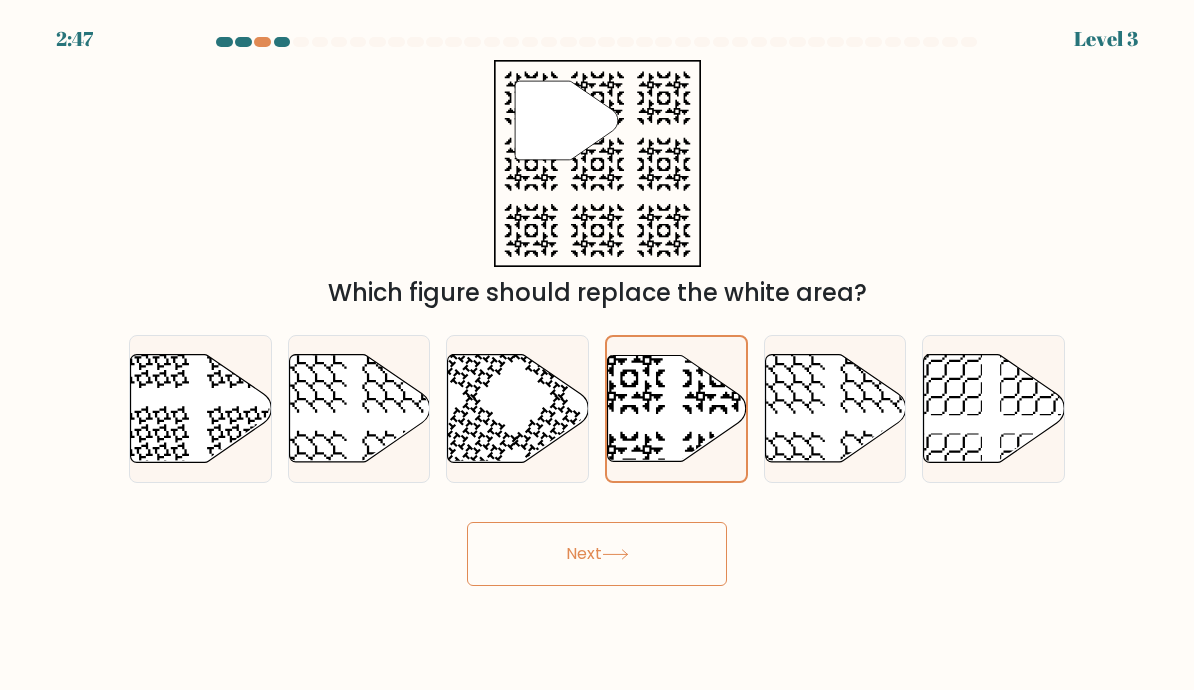 click on "Next" at bounding box center [597, 554] 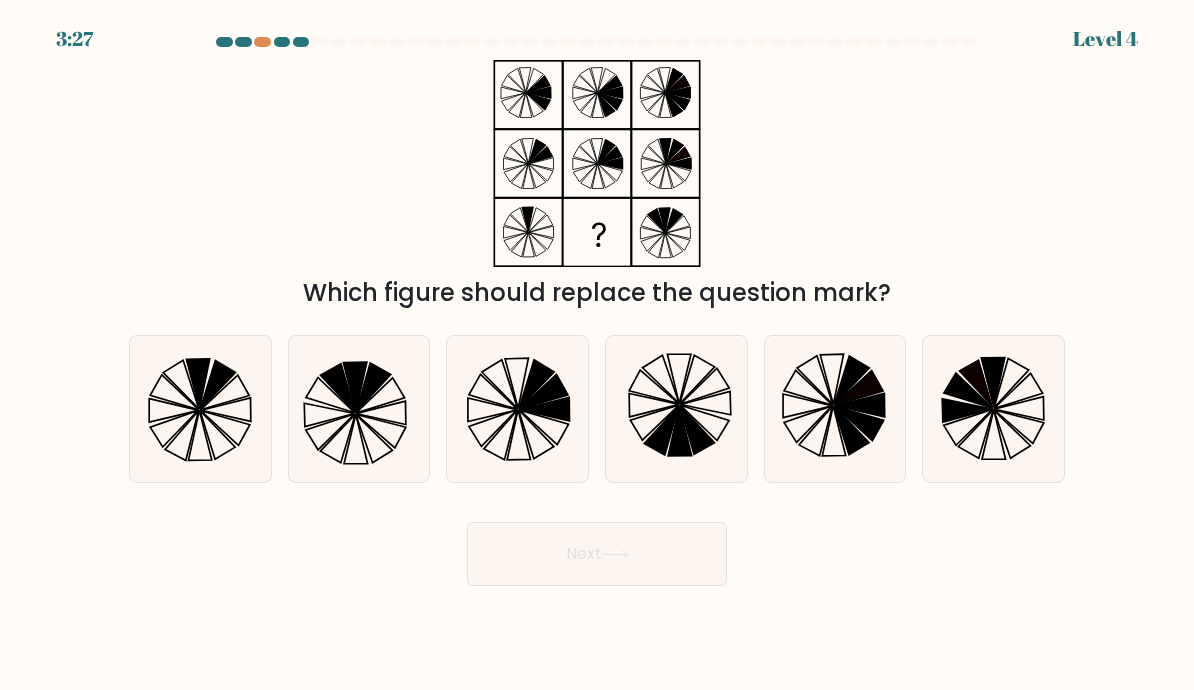 click 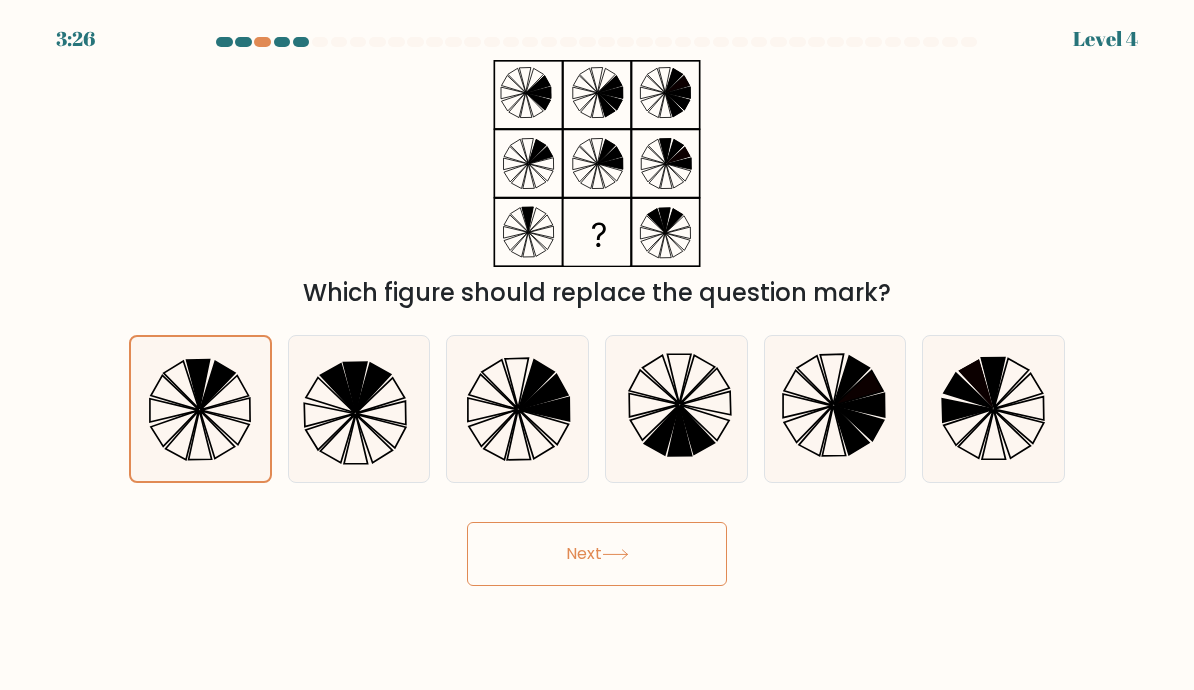 click on "Next" at bounding box center [597, 554] 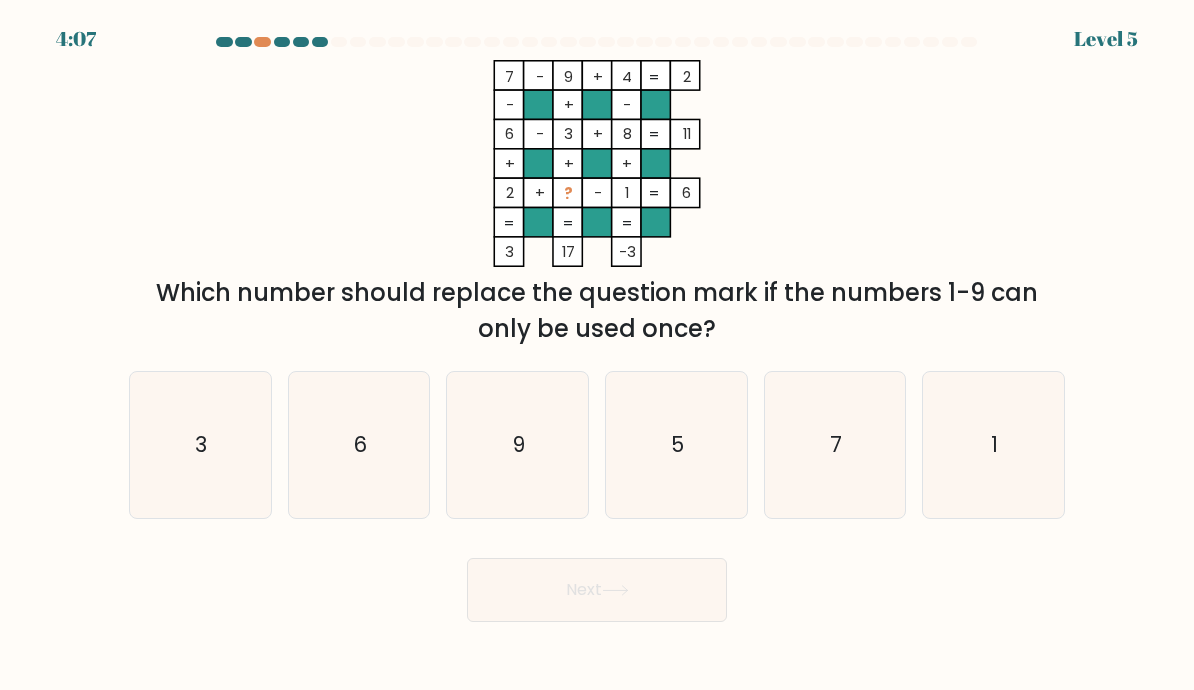 click at bounding box center (262, 42) 